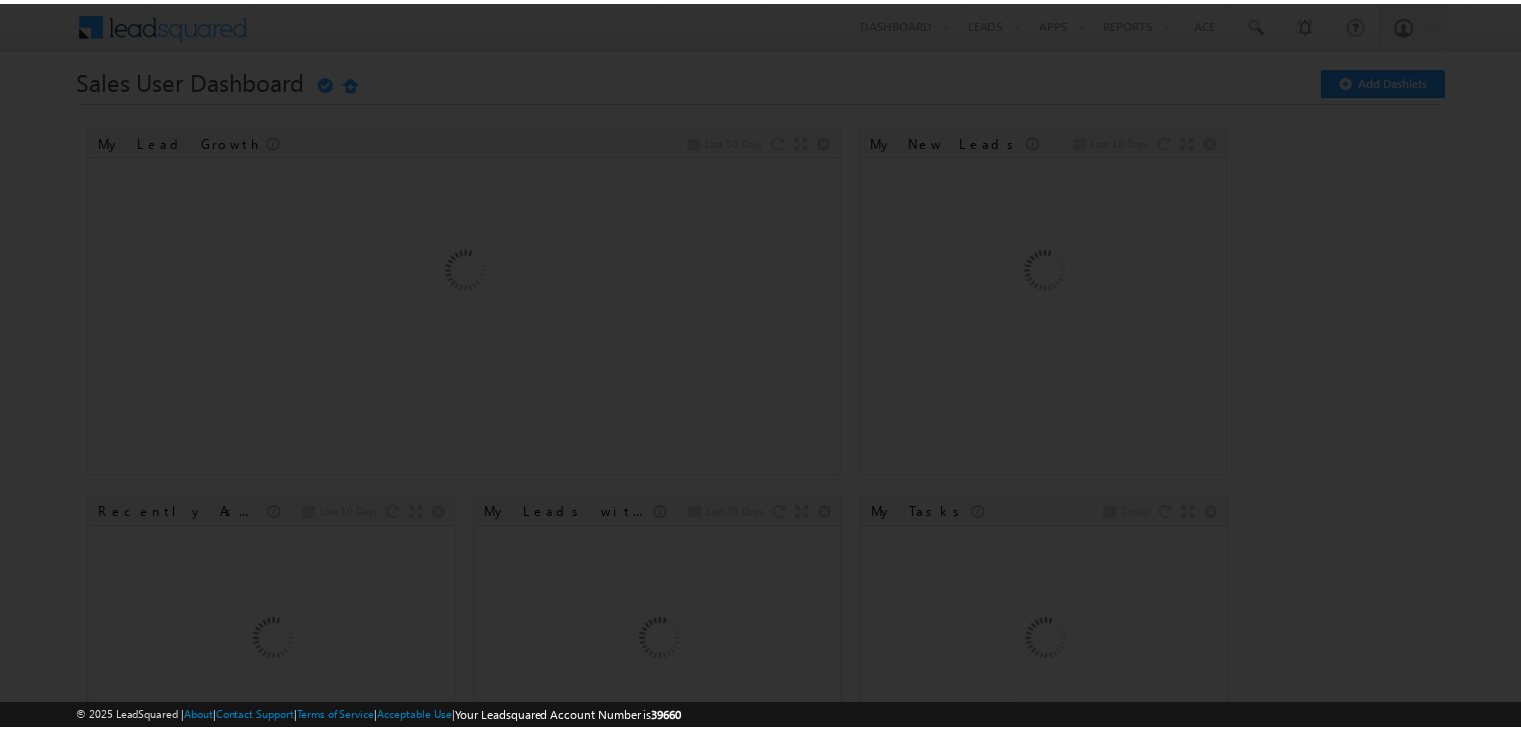 scroll, scrollTop: 0, scrollLeft: 0, axis: both 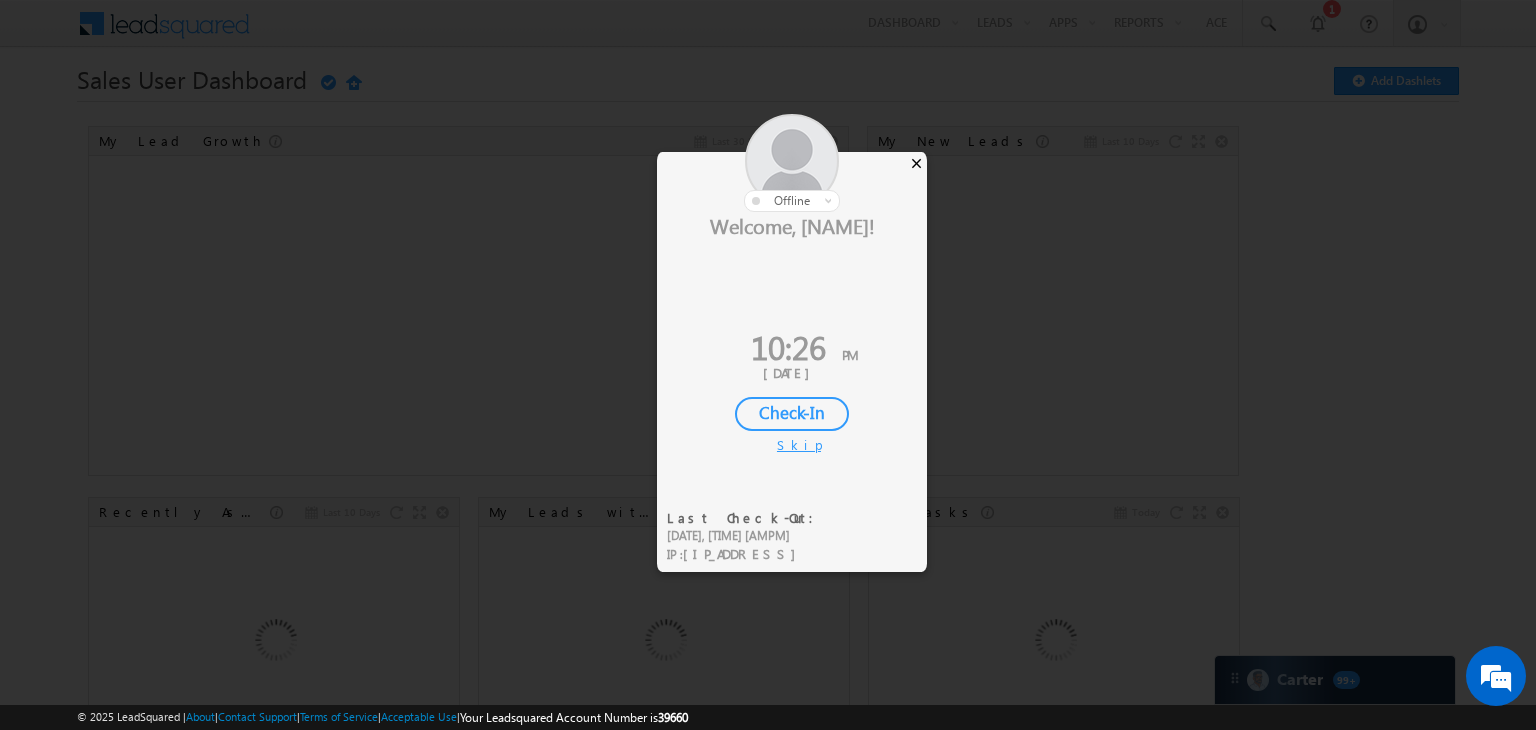 click on "×" at bounding box center [916, 163] 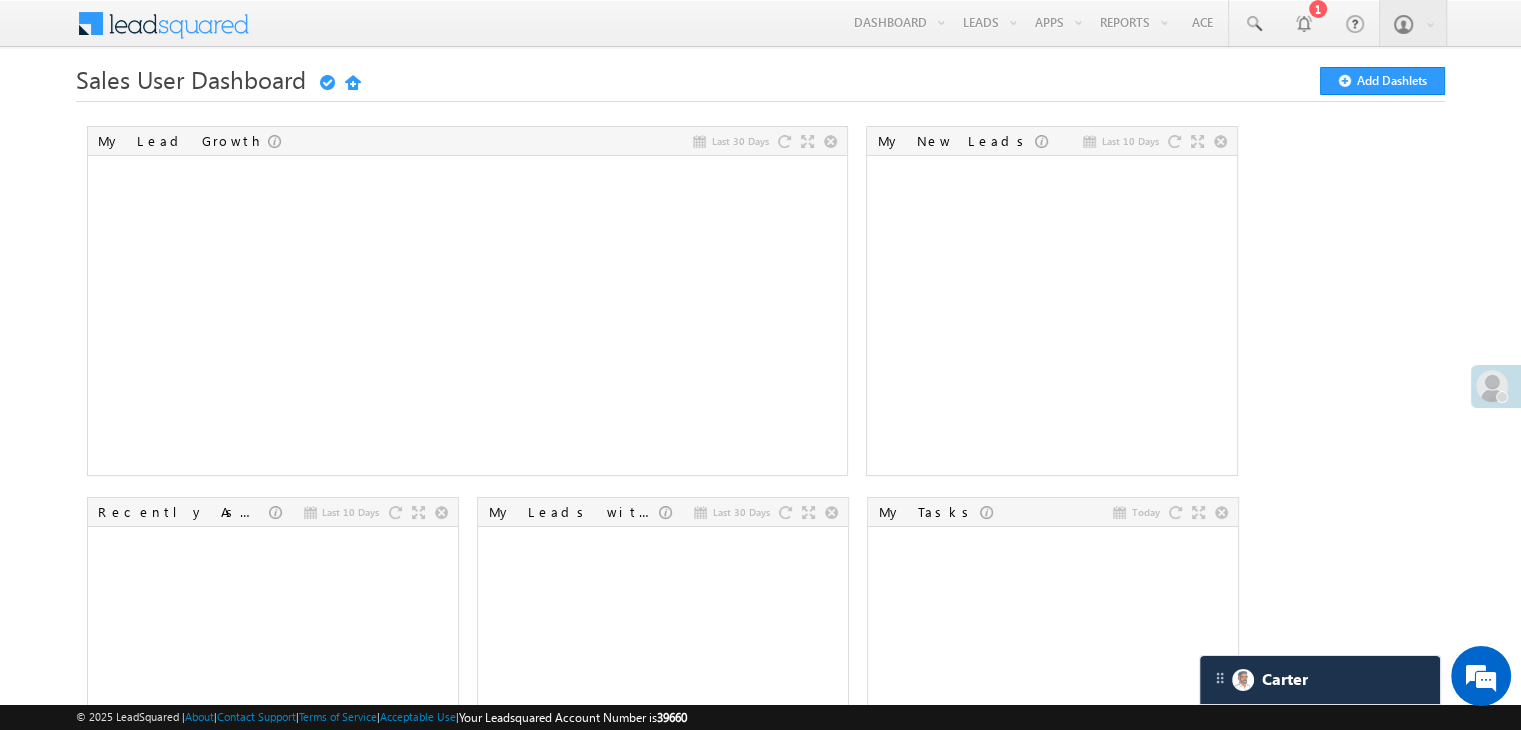 scroll, scrollTop: 0, scrollLeft: 0, axis: both 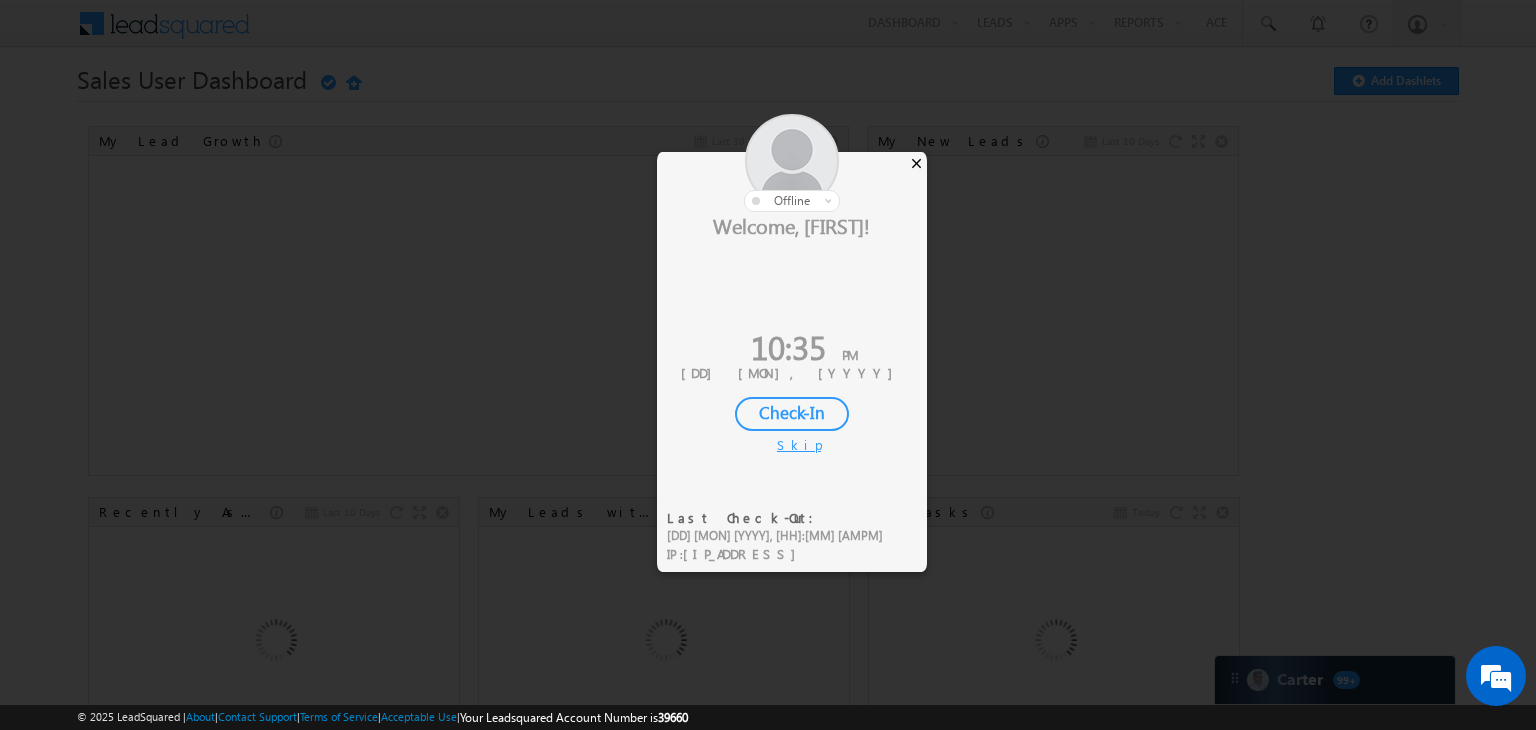 click on "×" at bounding box center [916, 163] 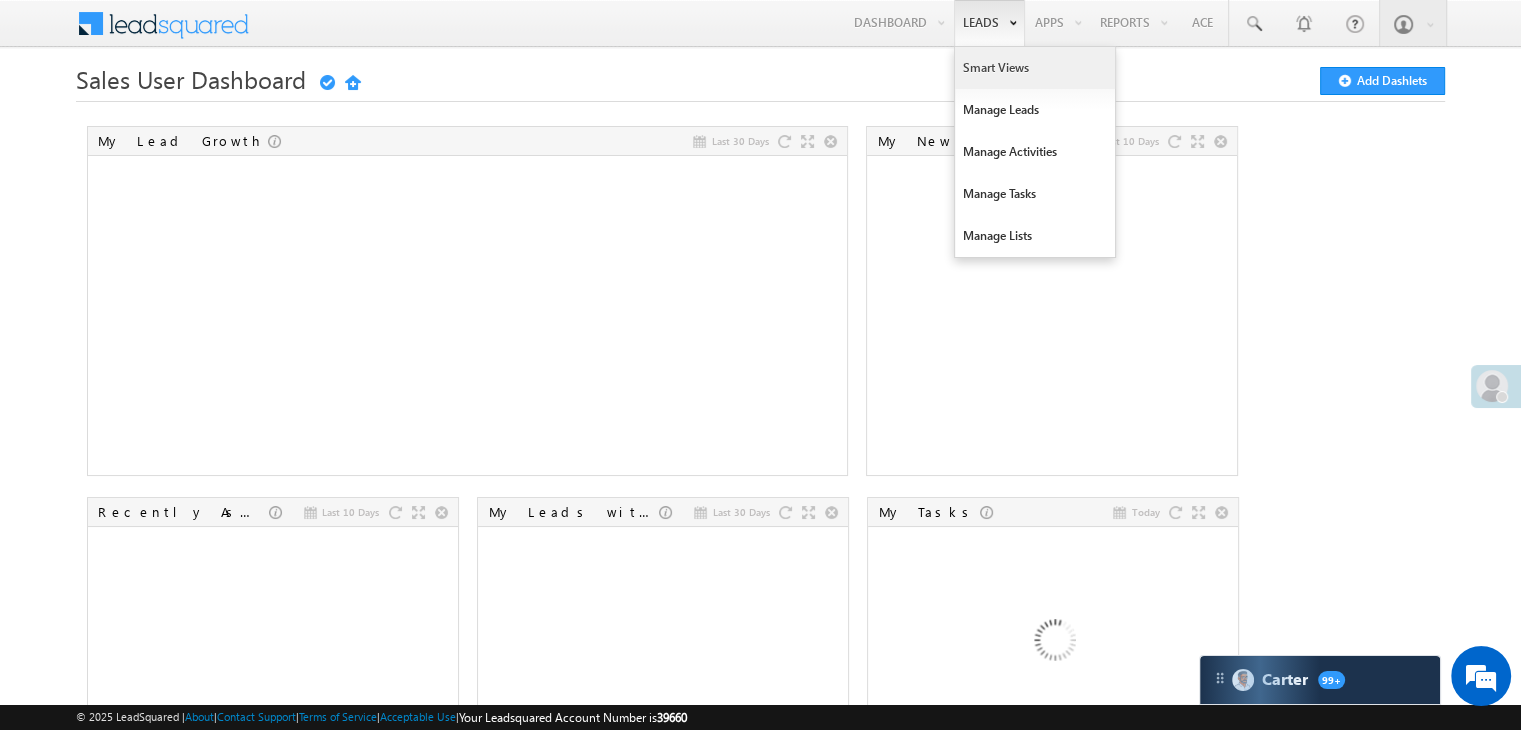 click on "Smart Views" at bounding box center [1035, 68] 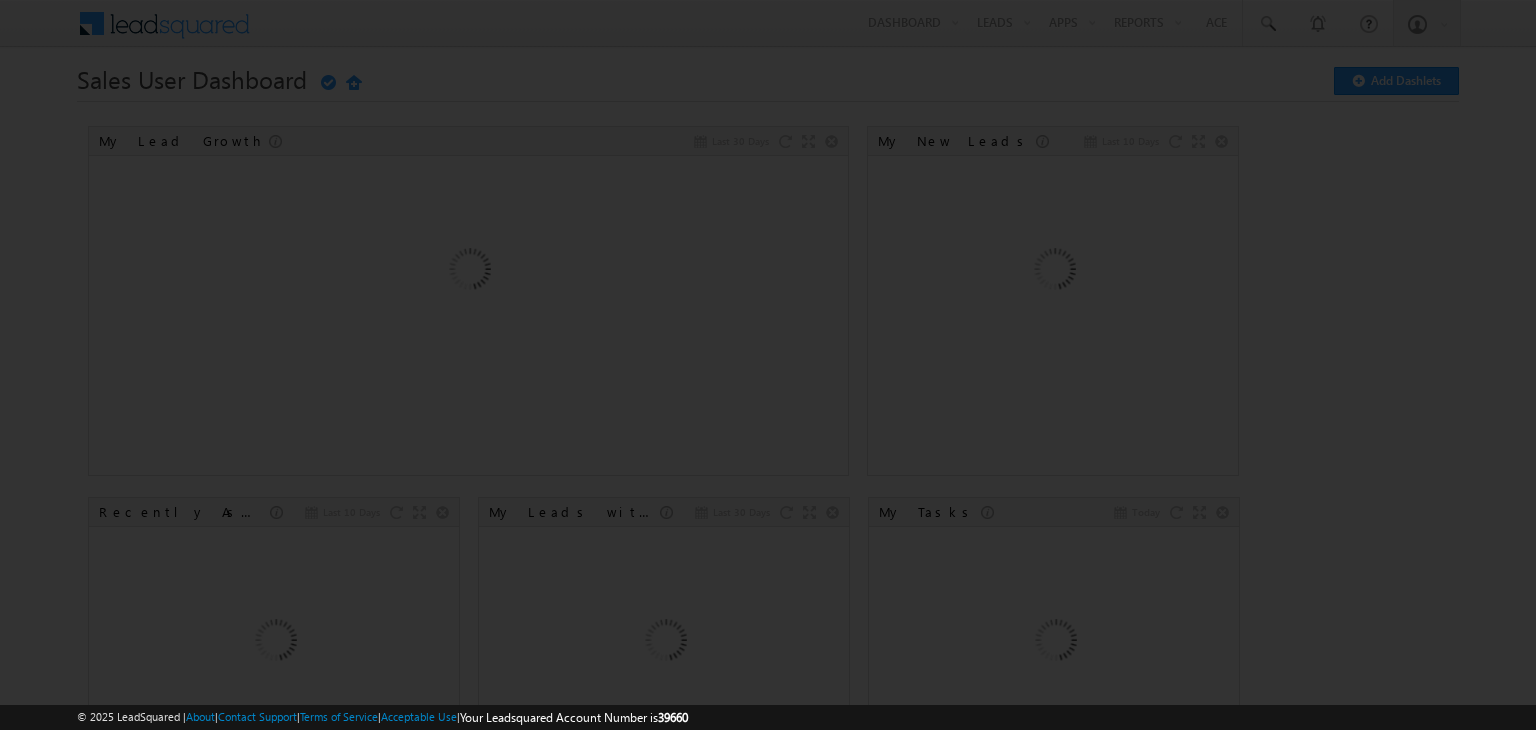 scroll, scrollTop: 0, scrollLeft: 0, axis: both 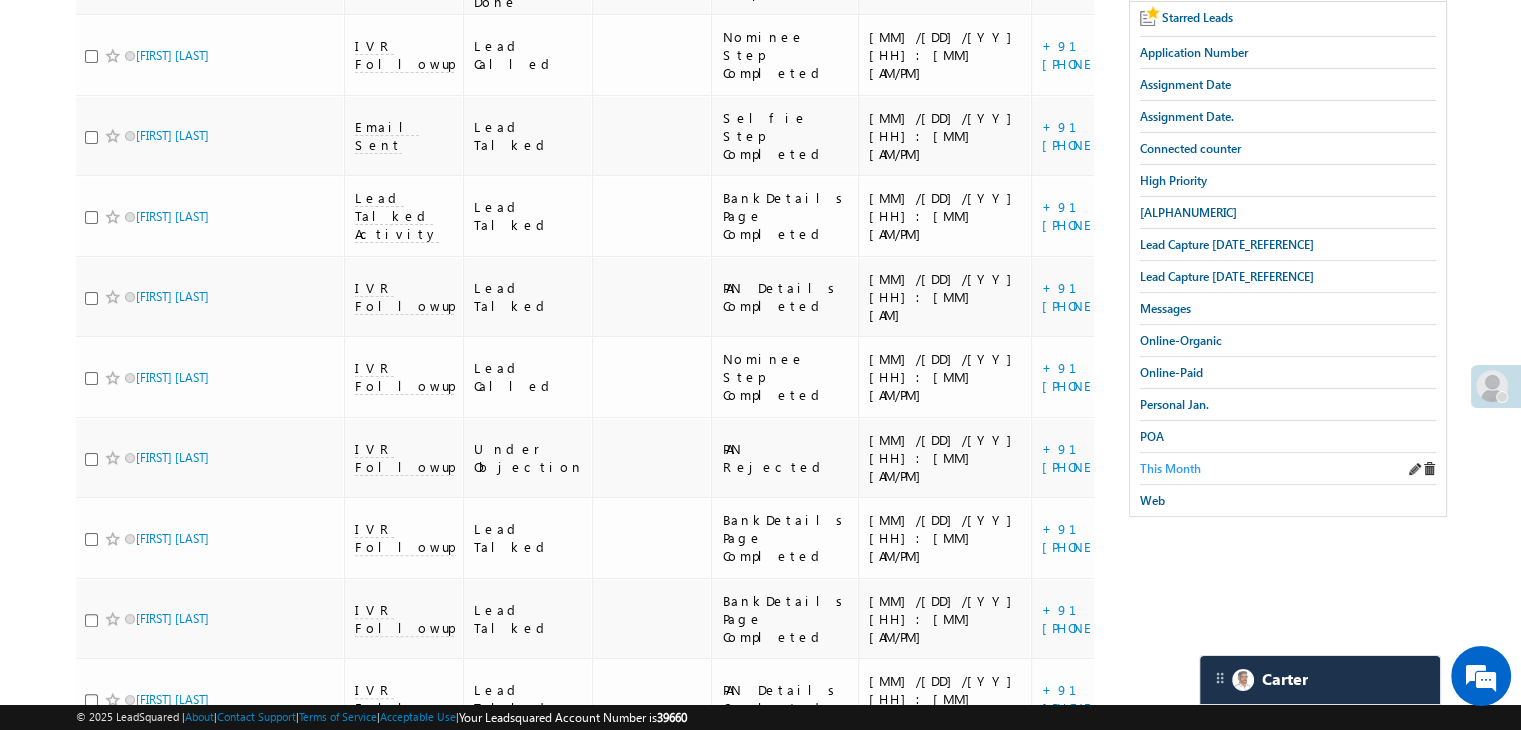 click on "This Month" at bounding box center [1170, 468] 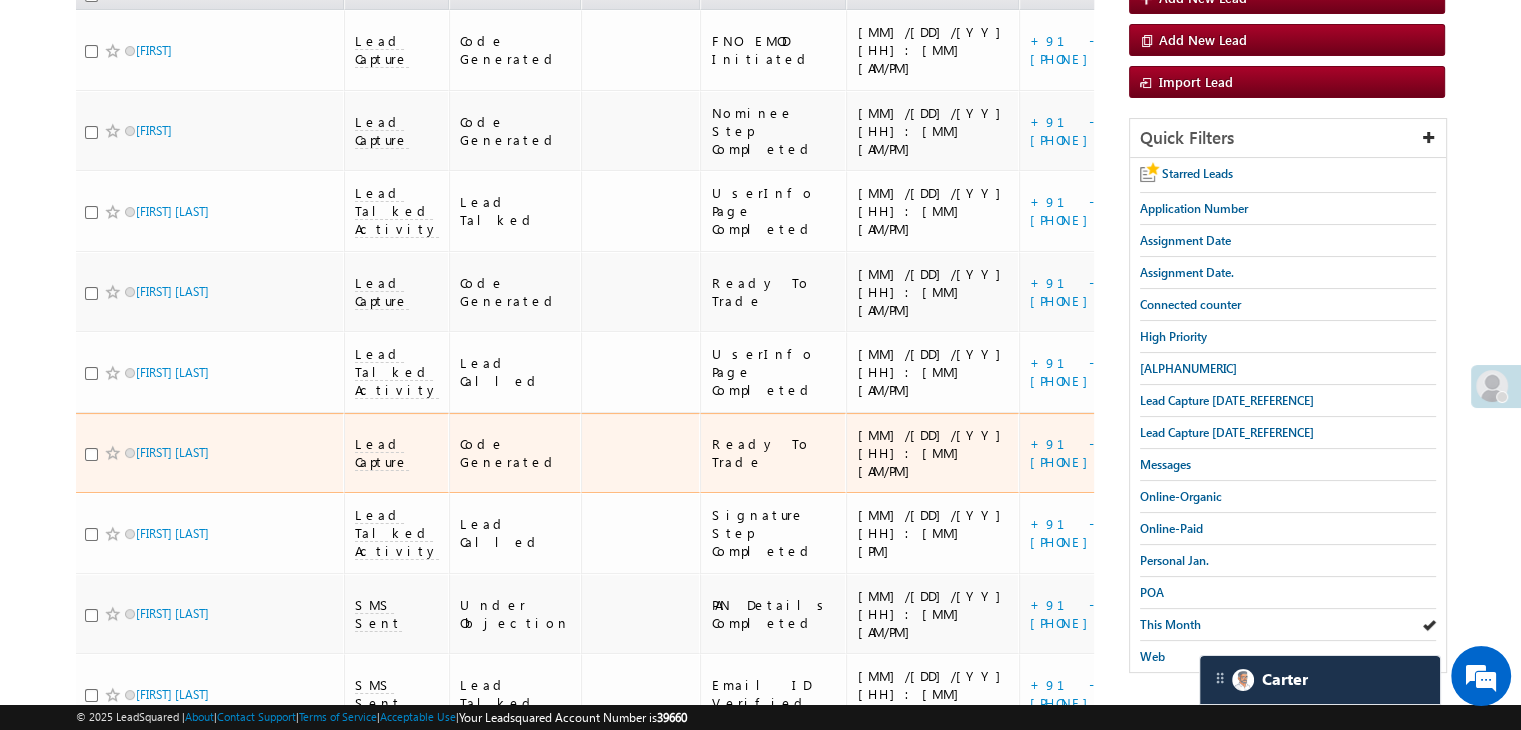 scroll, scrollTop: 200, scrollLeft: 0, axis: vertical 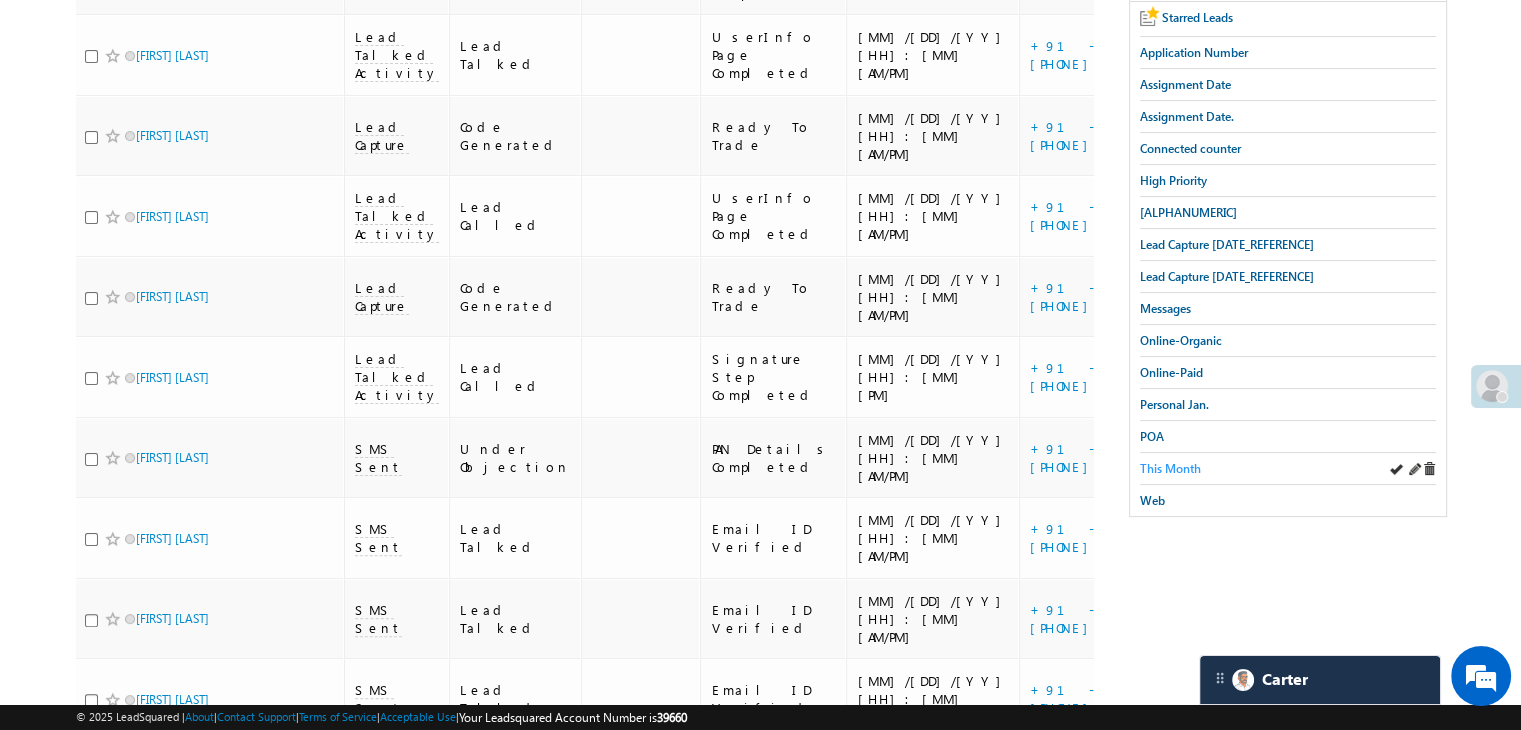 click on "This Month" at bounding box center [1170, 468] 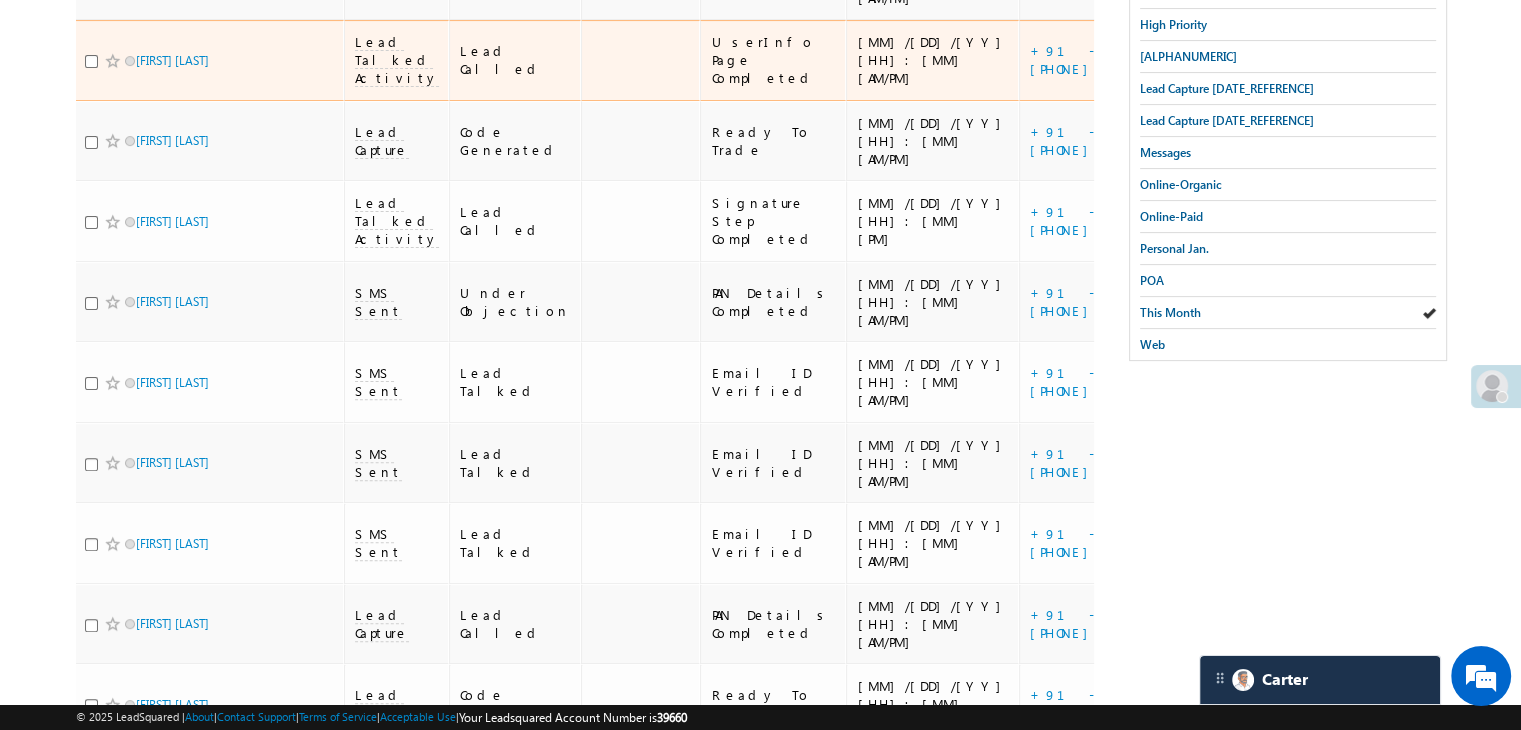 scroll, scrollTop: 700, scrollLeft: 0, axis: vertical 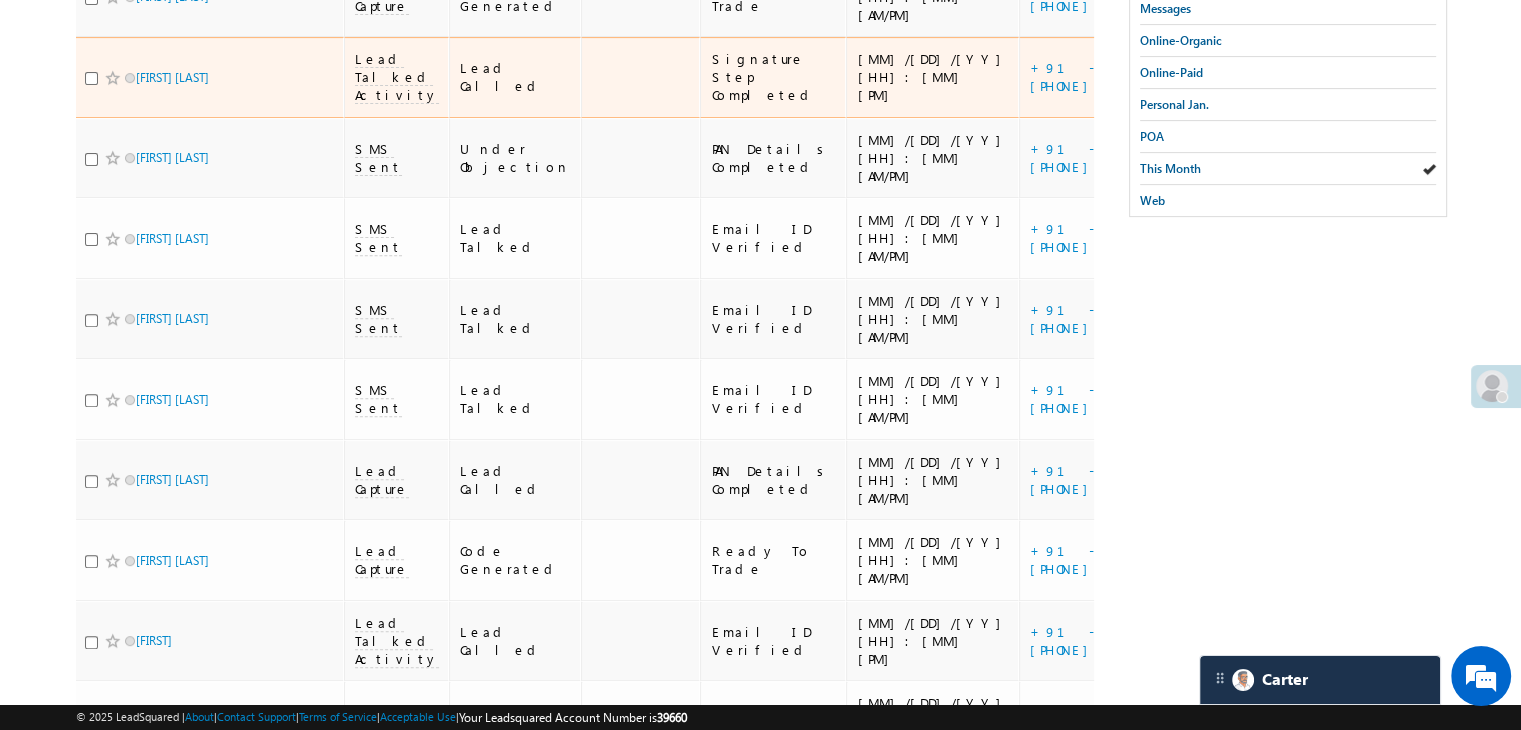 click on "https://angelbroking1-pk3em7sa.customui-test.leadsquared.com?leadId=[LEADID]" at bounding box center (1313, 77) 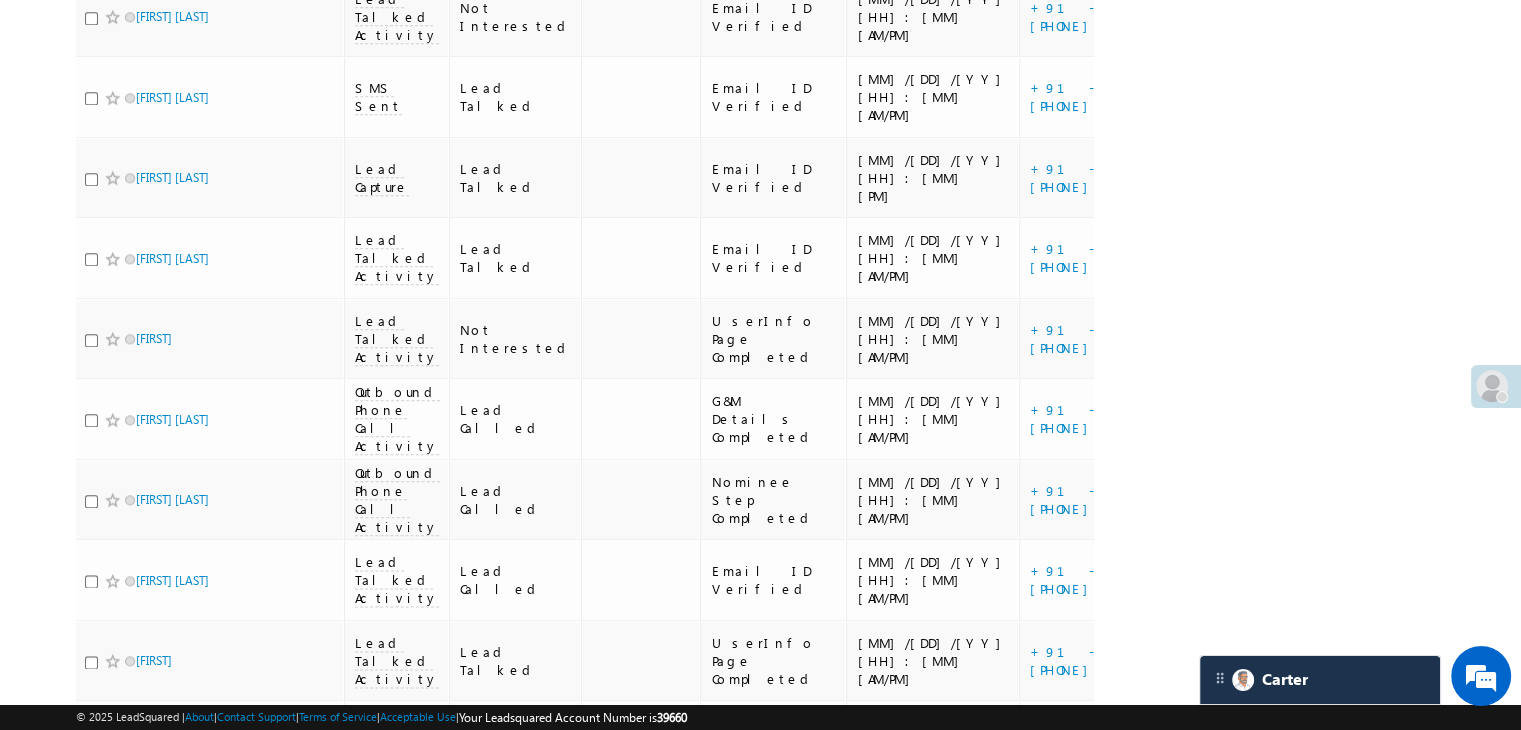 scroll, scrollTop: 2300, scrollLeft: 0, axis: vertical 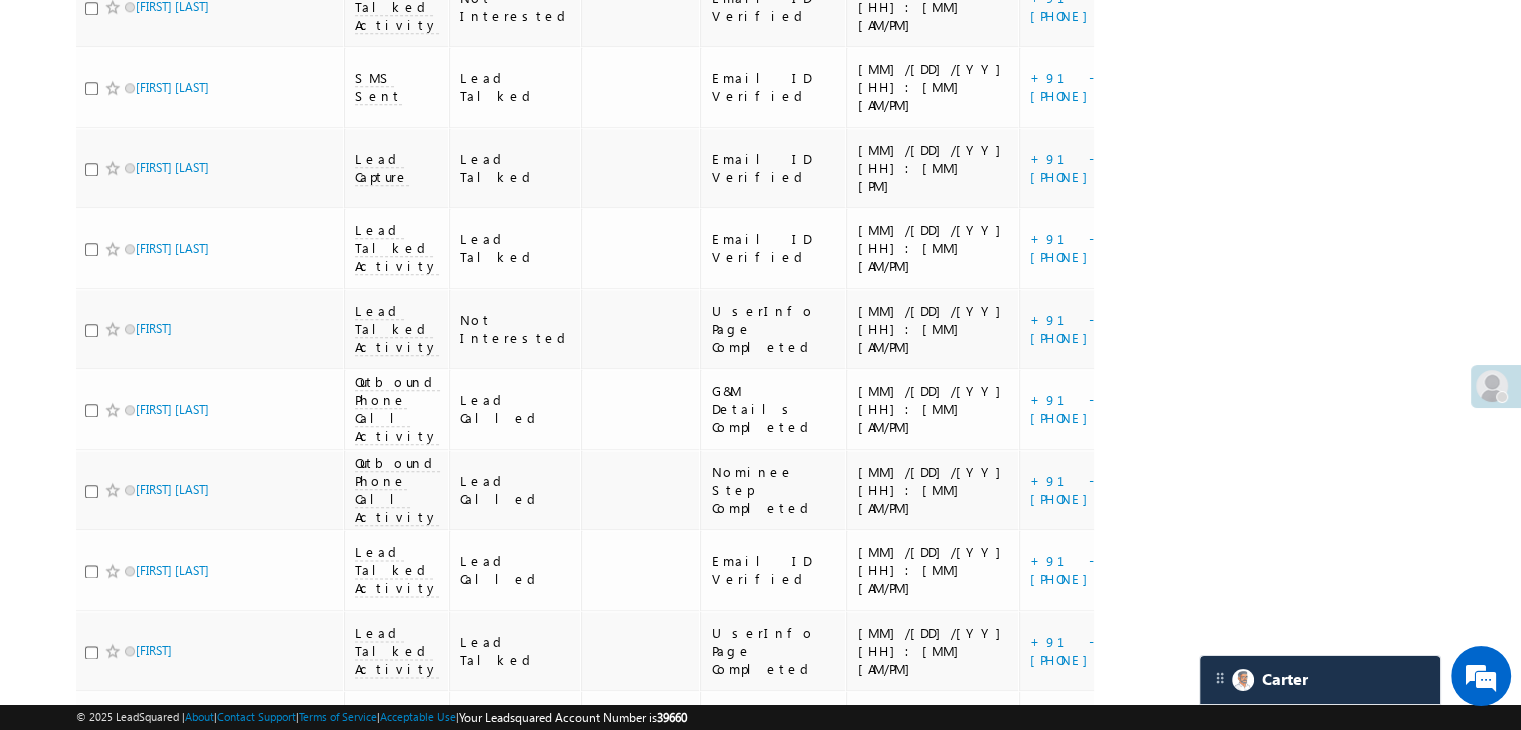 click on "https://angelbroking1-pk3em7sa.customui-test.leadsquared.com?leadId=[LEADID]" at bounding box center [1313, -476] 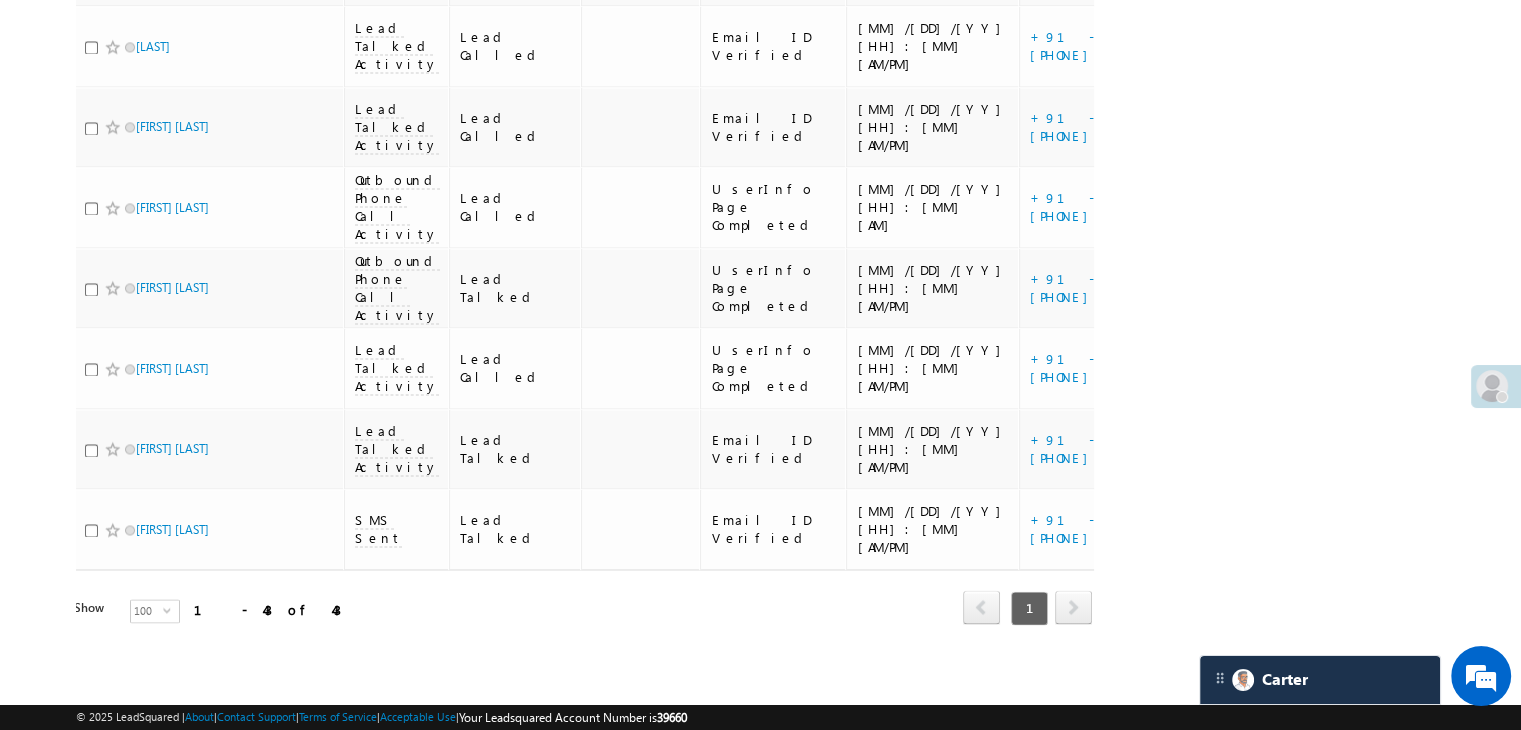 scroll, scrollTop: 3800, scrollLeft: 0, axis: vertical 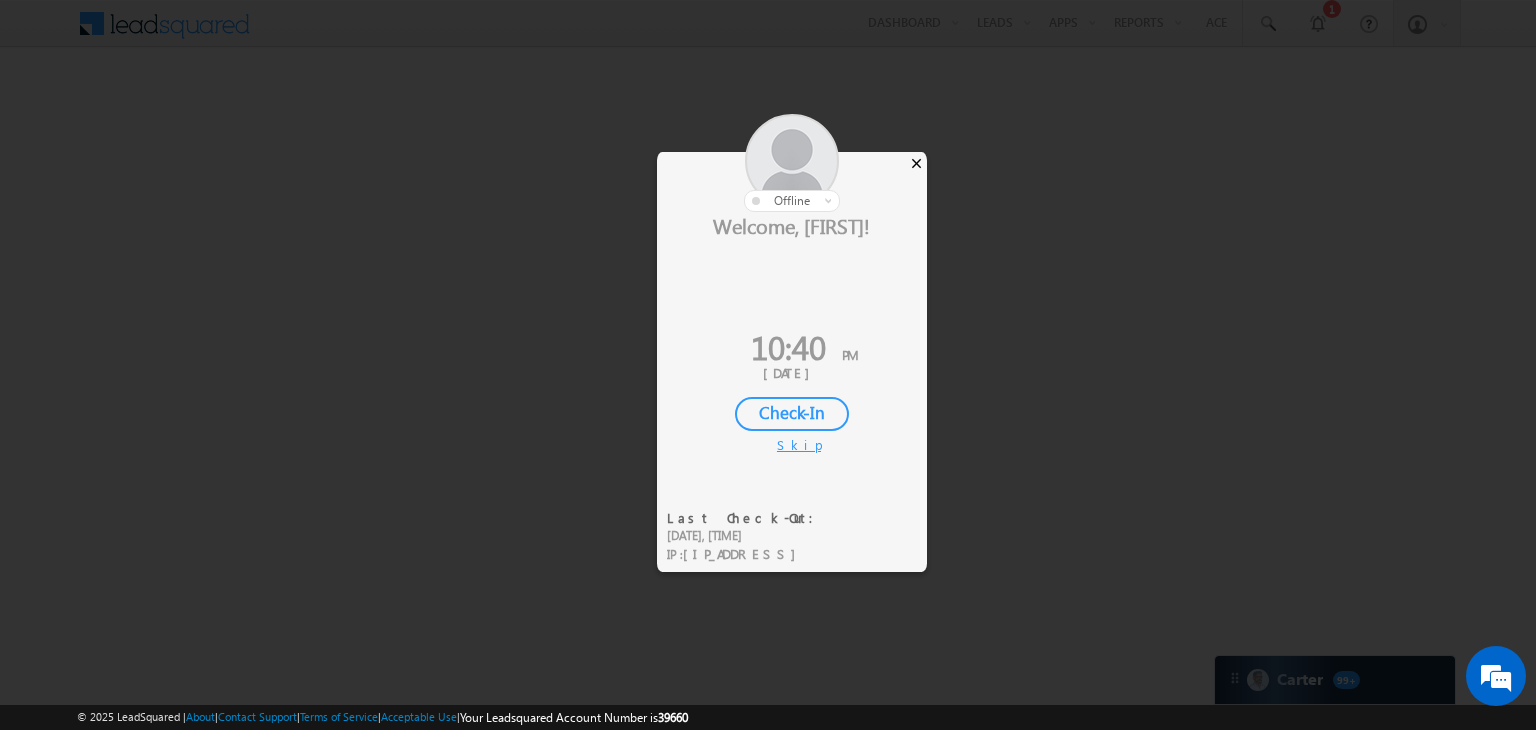 click on "×" at bounding box center (916, 163) 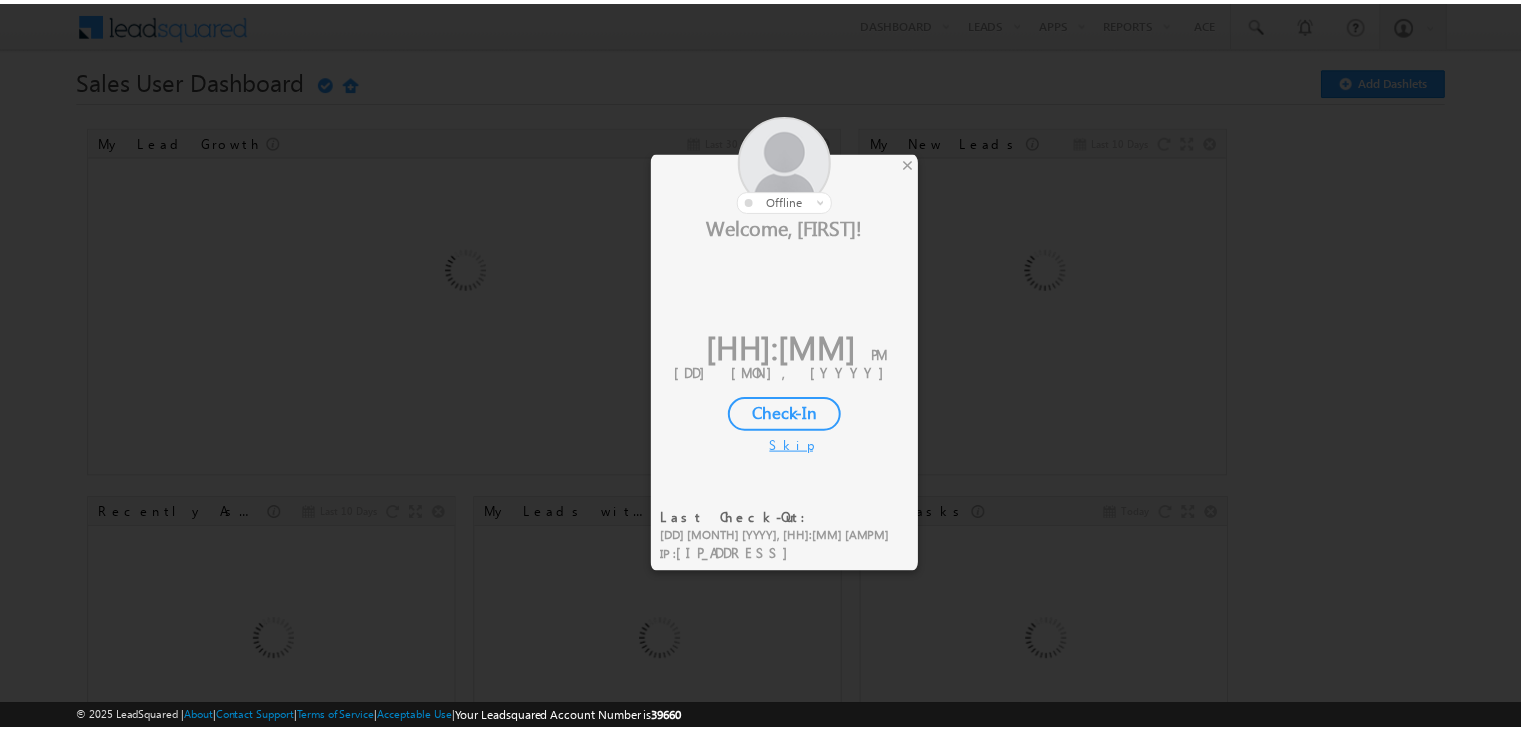 scroll, scrollTop: 0, scrollLeft: 0, axis: both 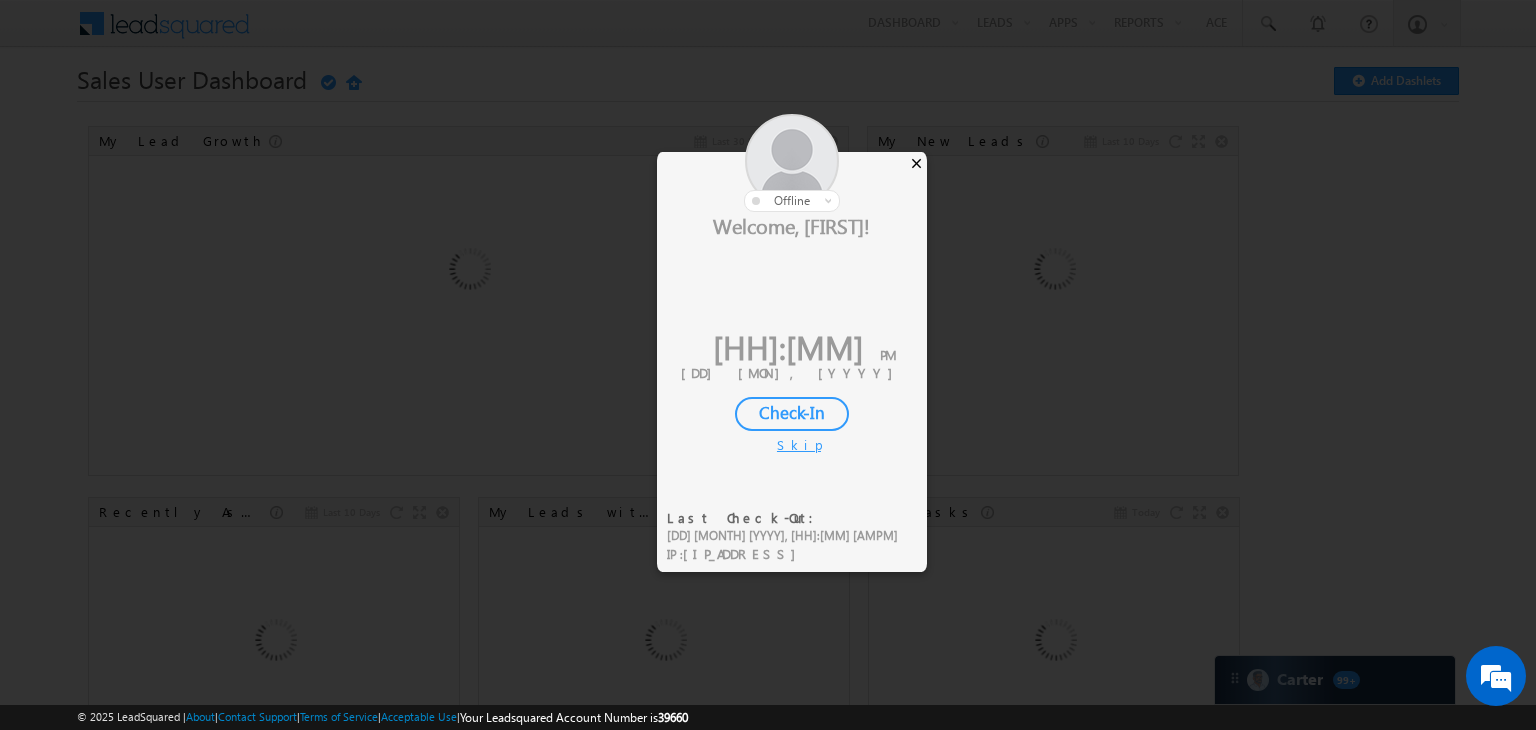click on "×" at bounding box center (916, 163) 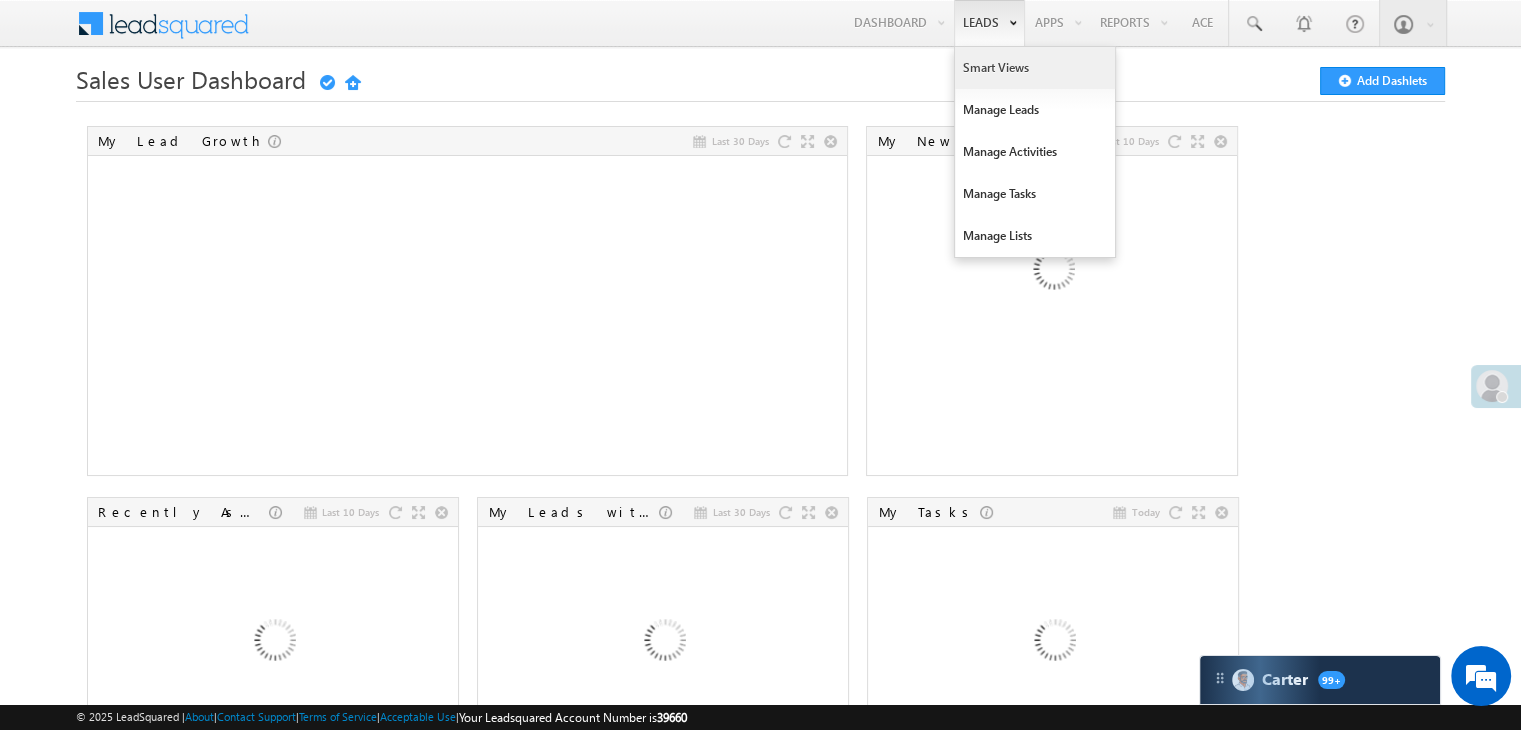 click on "Smart Views" at bounding box center (1035, 68) 